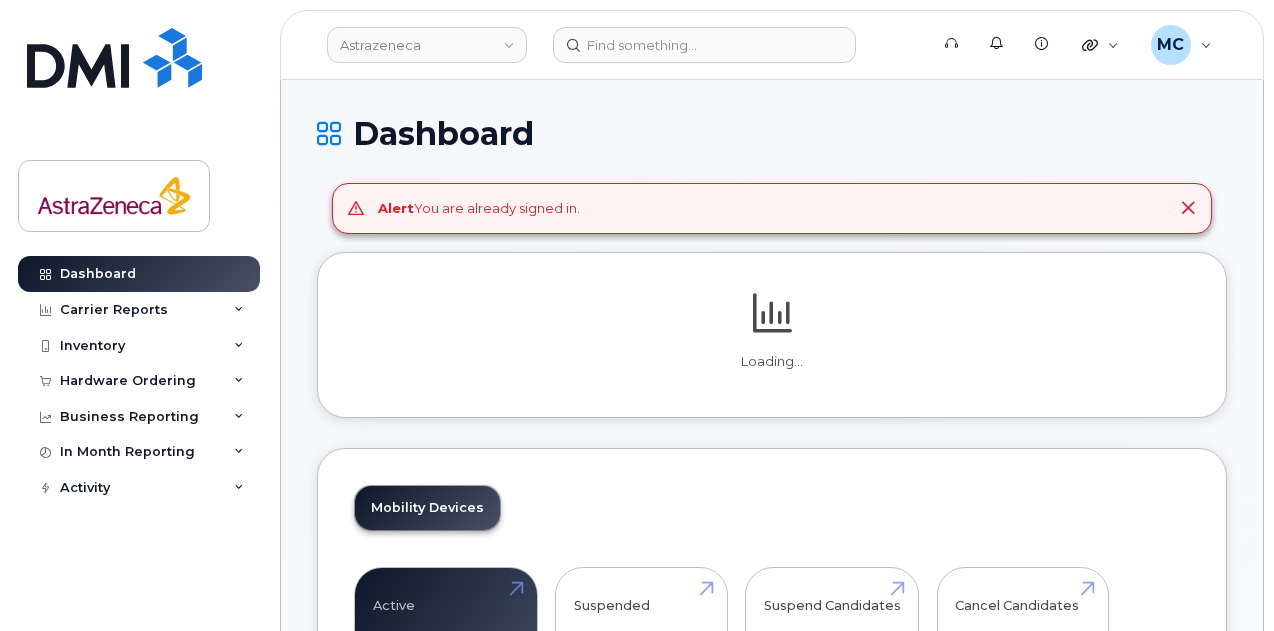 scroll, scrollTop: 0, scrollLeft: 0, axis: both 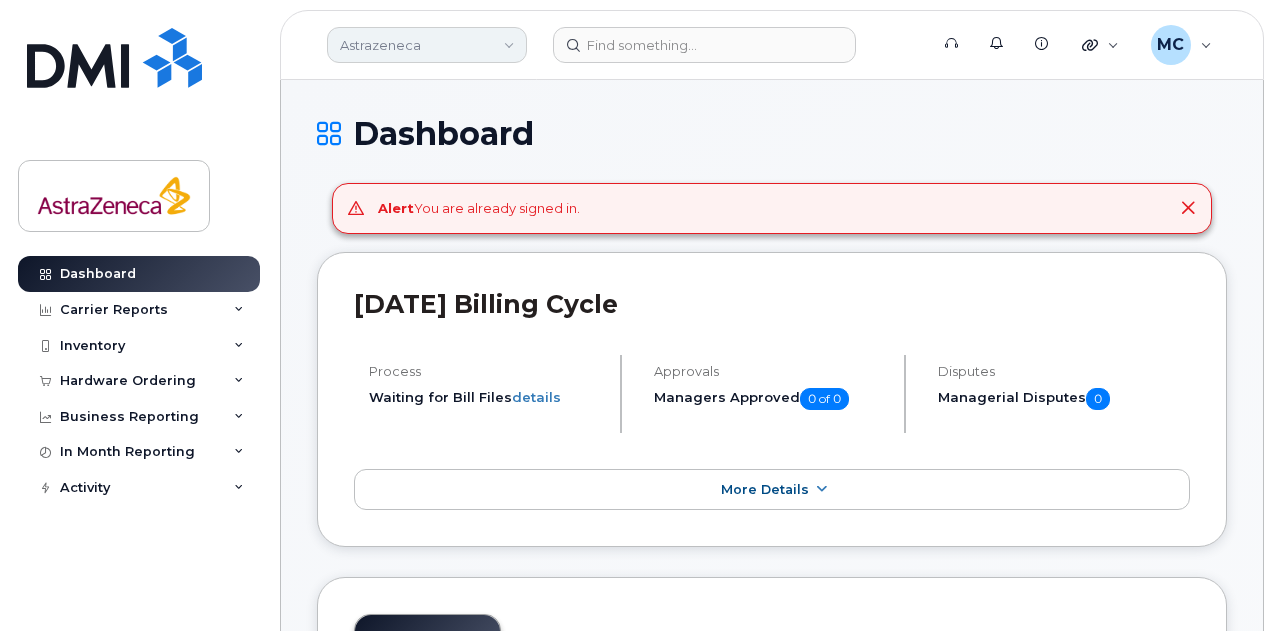click on "Astrazeneca" at bounding box center (427, 45) 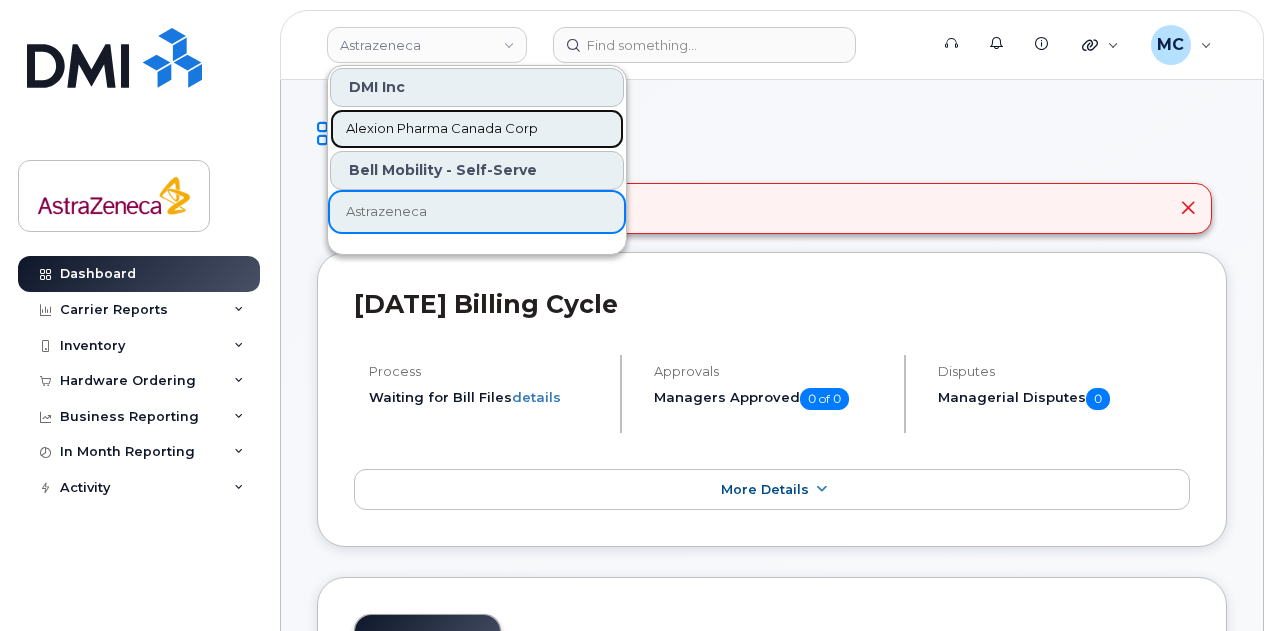 click on "Alexion Pharma Canada Corp" at bounding box center (442, 129) 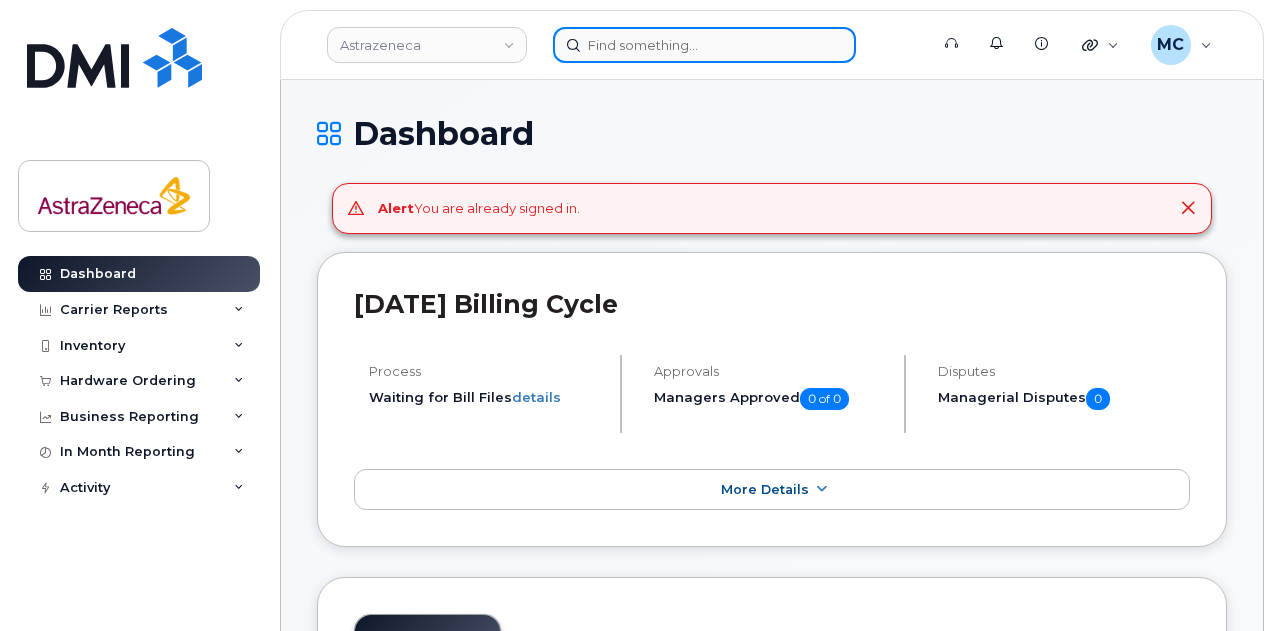 click at bounding box center (704, 45) 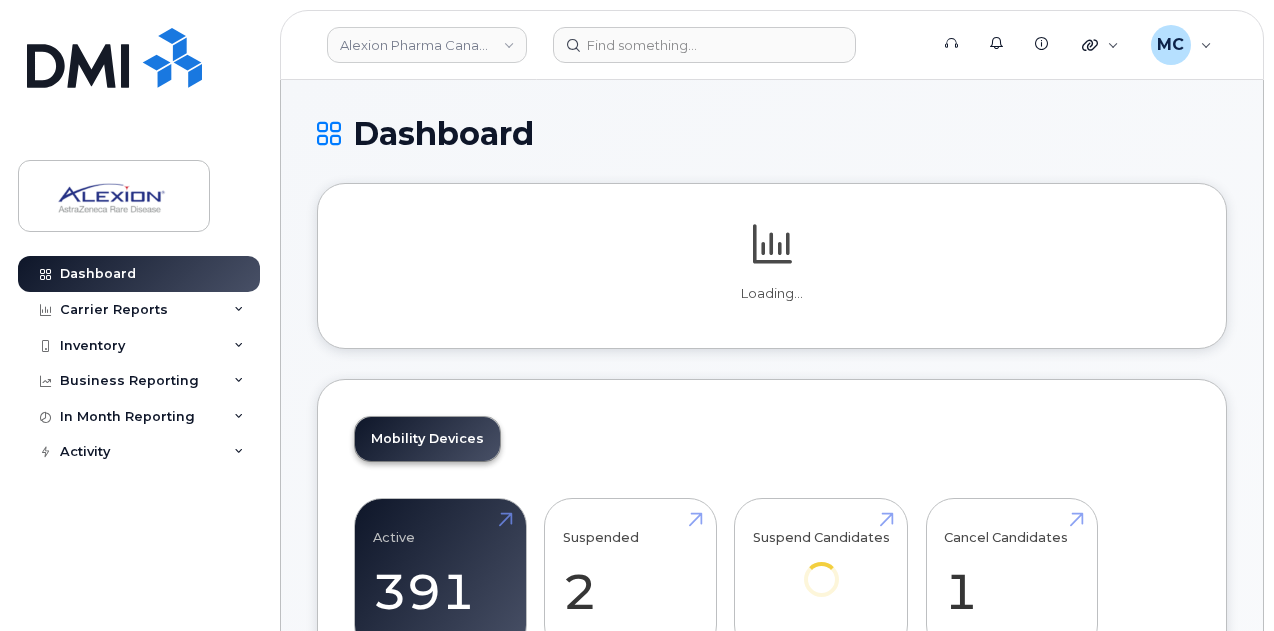 scroll, scrollTop: 0, scrollLeft: 0, axis: both 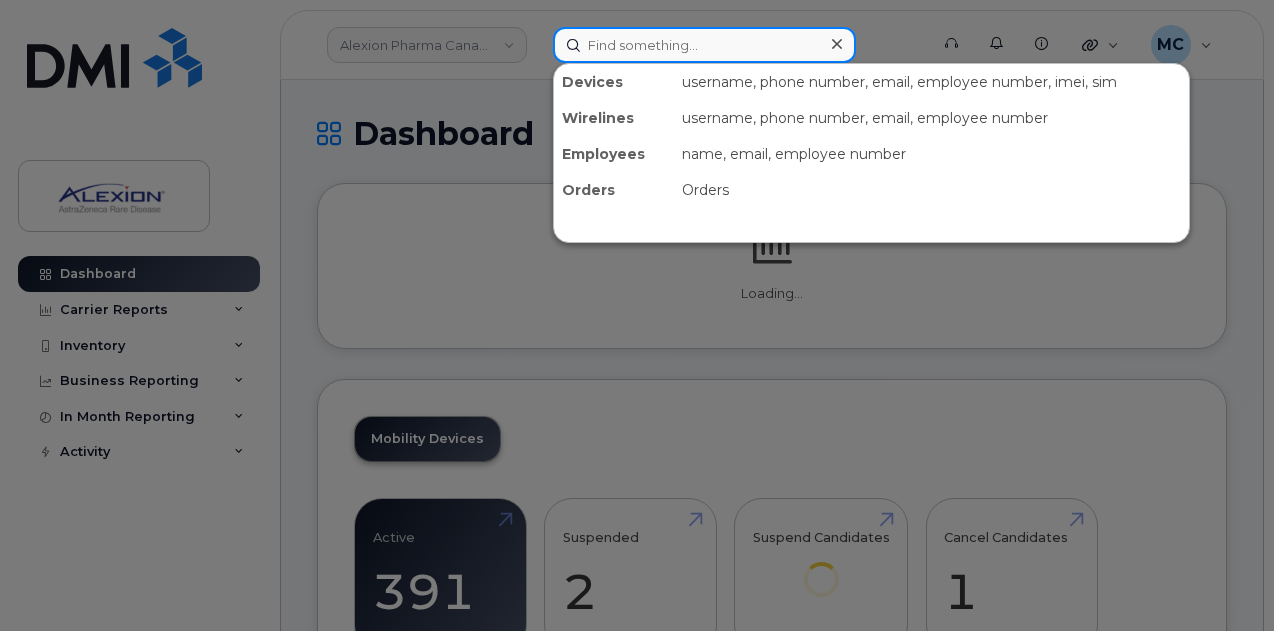 click 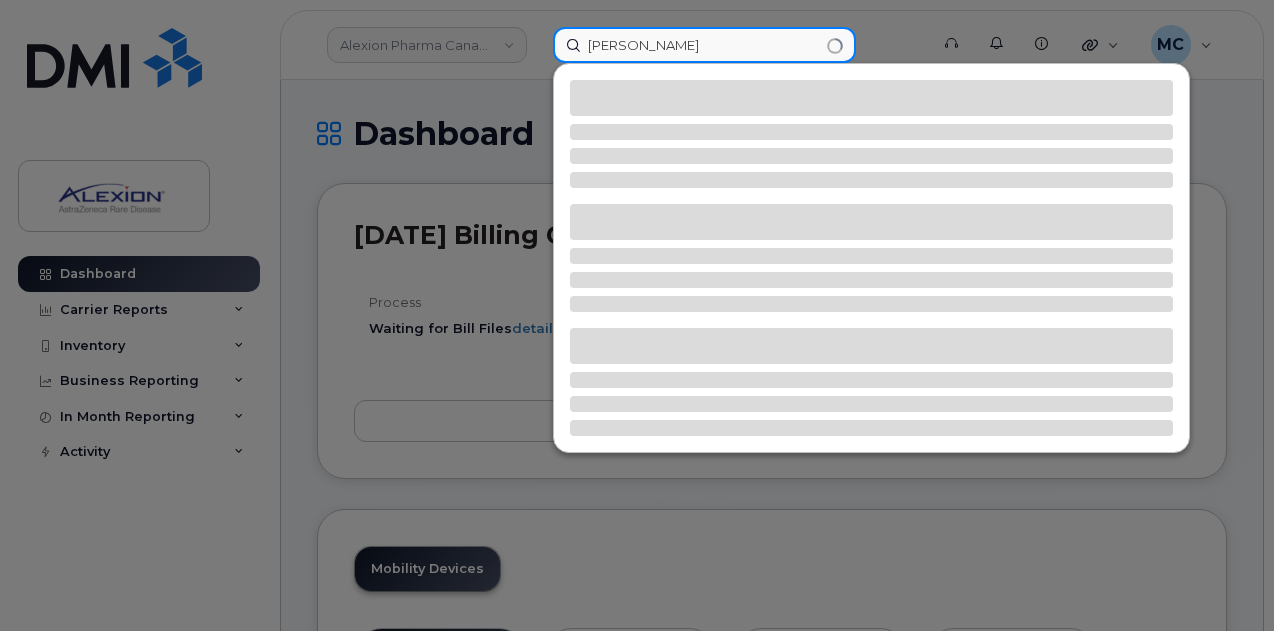 type on "[PERSON_NAME]" 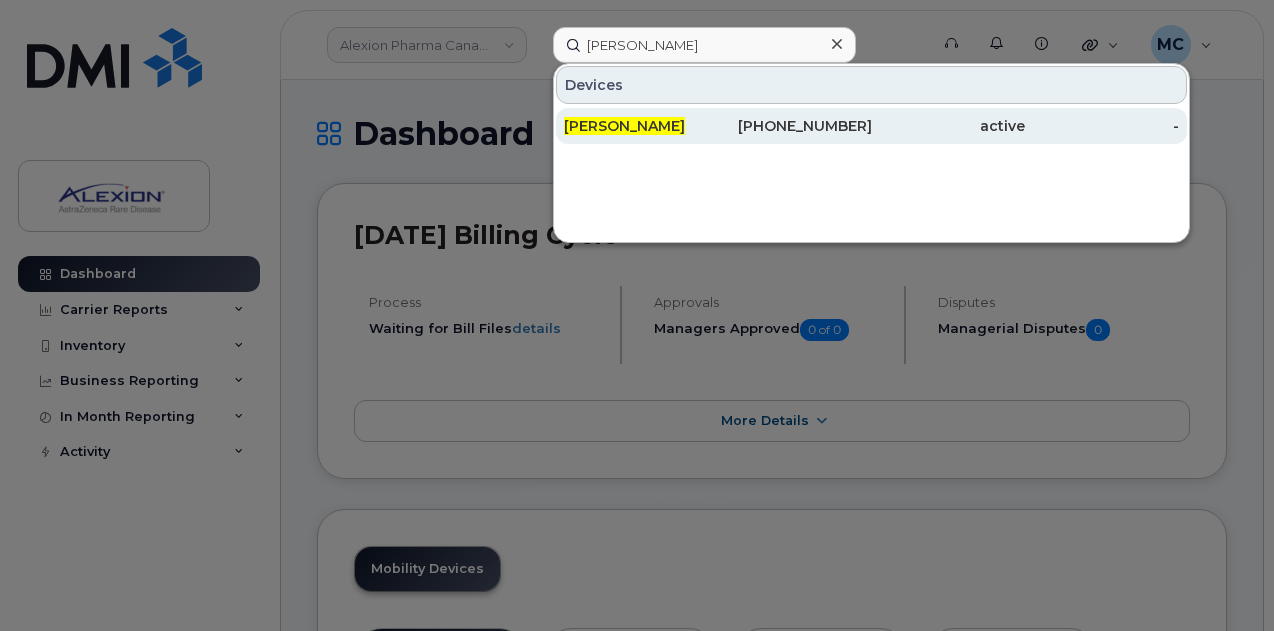 click on "437-962-5682" 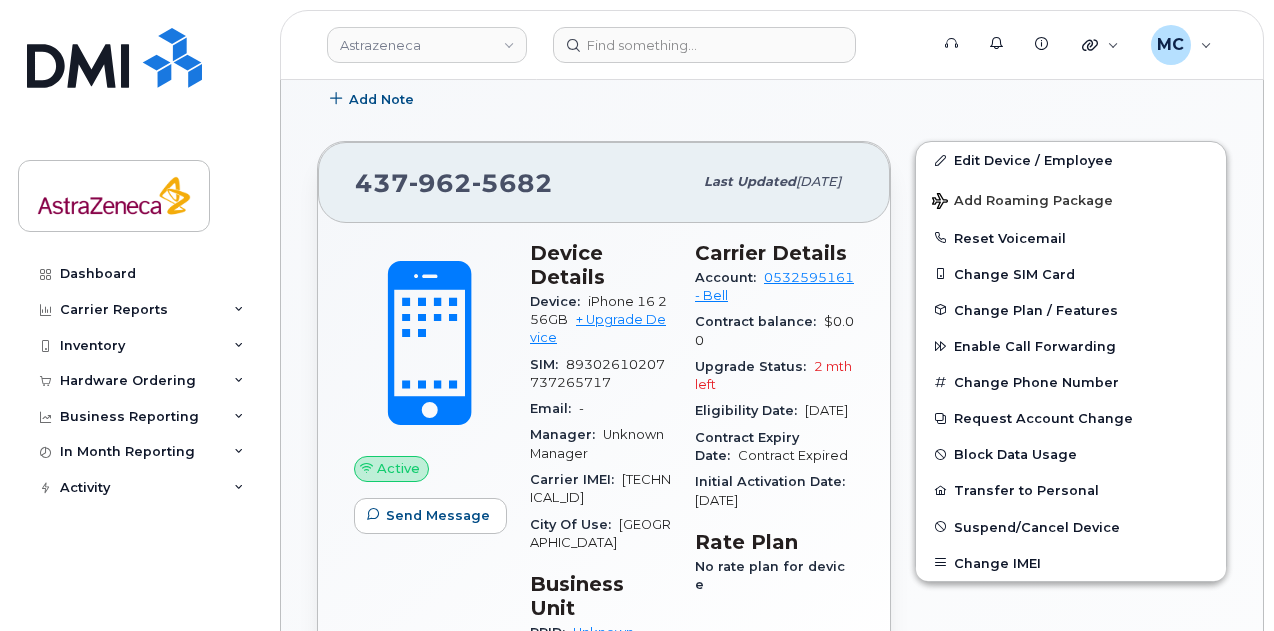 scroll, scrollTop: 400, scrollLeft: 0, axis: vertical 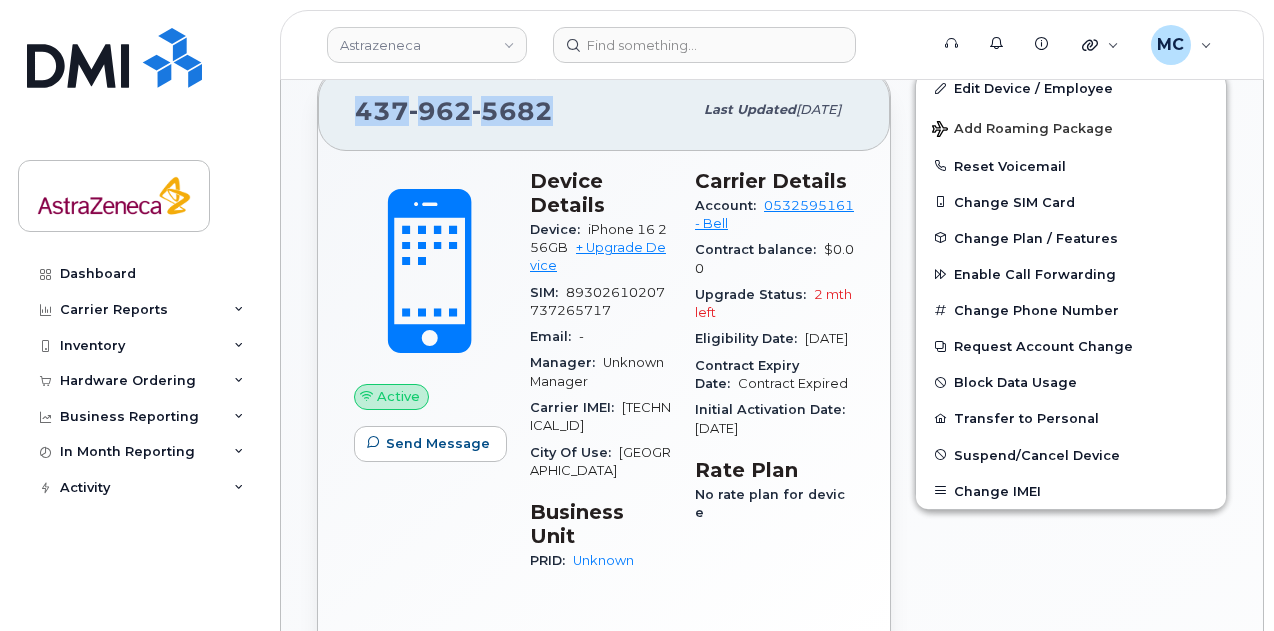 drag, startPoint x: 546, startPoint y: 110, endPoint x: 368, endPoint y: 98, distance: 178.40404 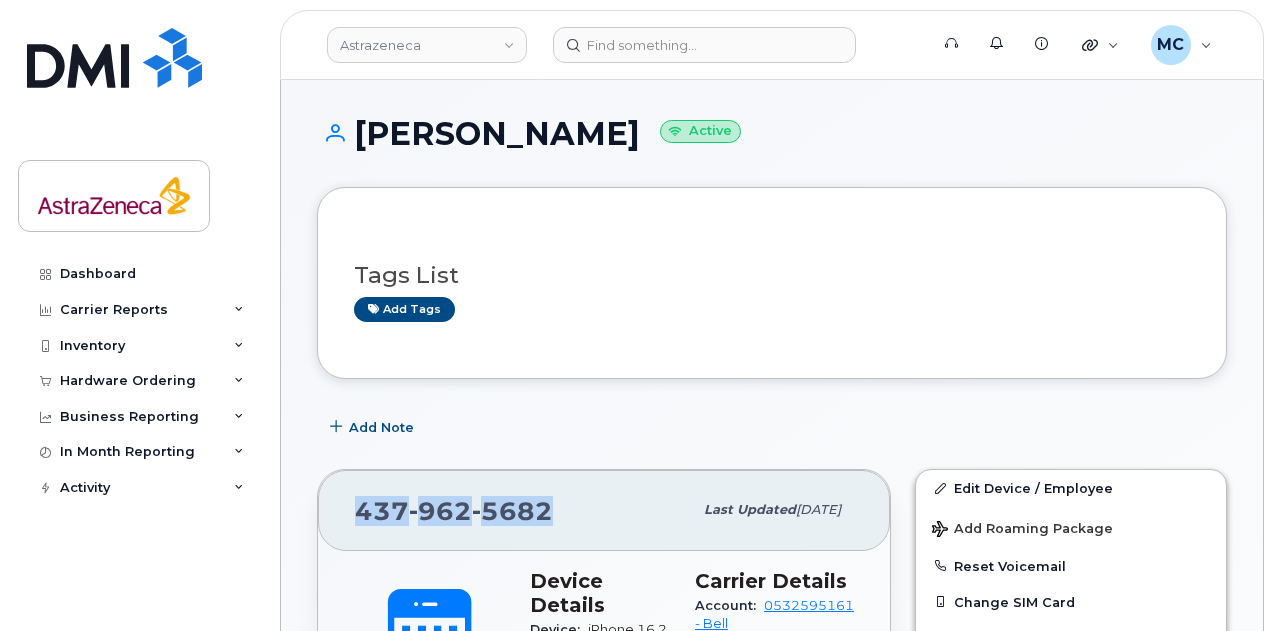 scroll, scrollTop: 100, scrollLeft: 0, axis: vertical 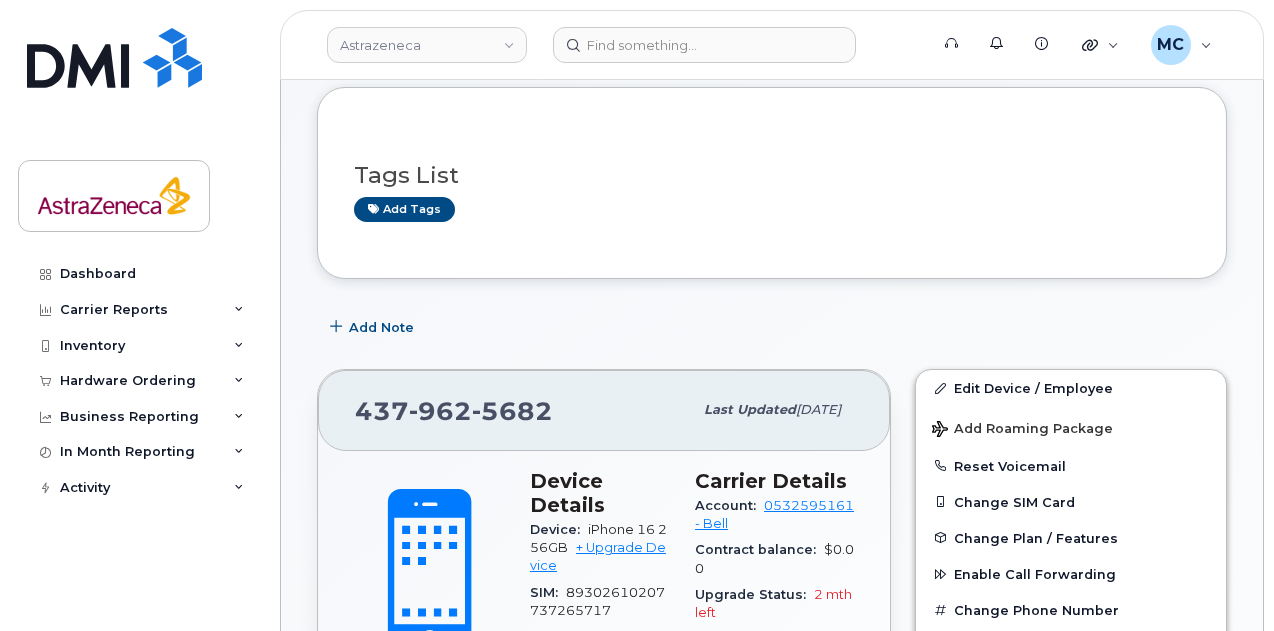 click on "Add Note" at bounding box center [772, 327] 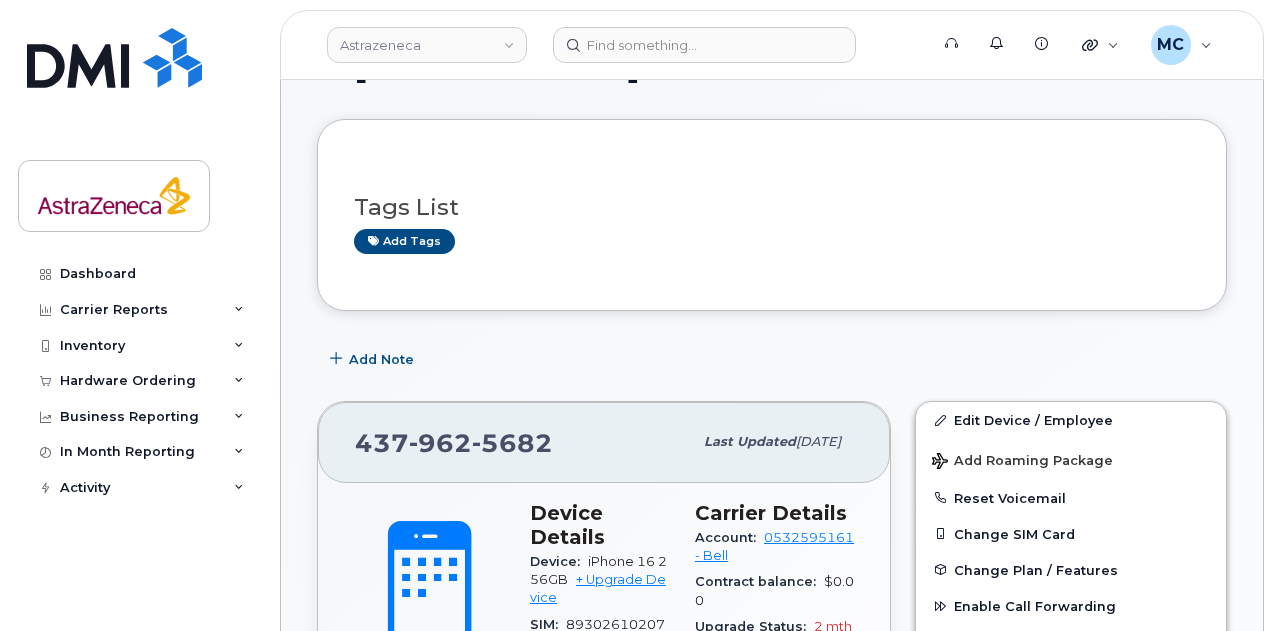 scroll, scrollTop: 100, scrollLeft: 0, axis: vertical 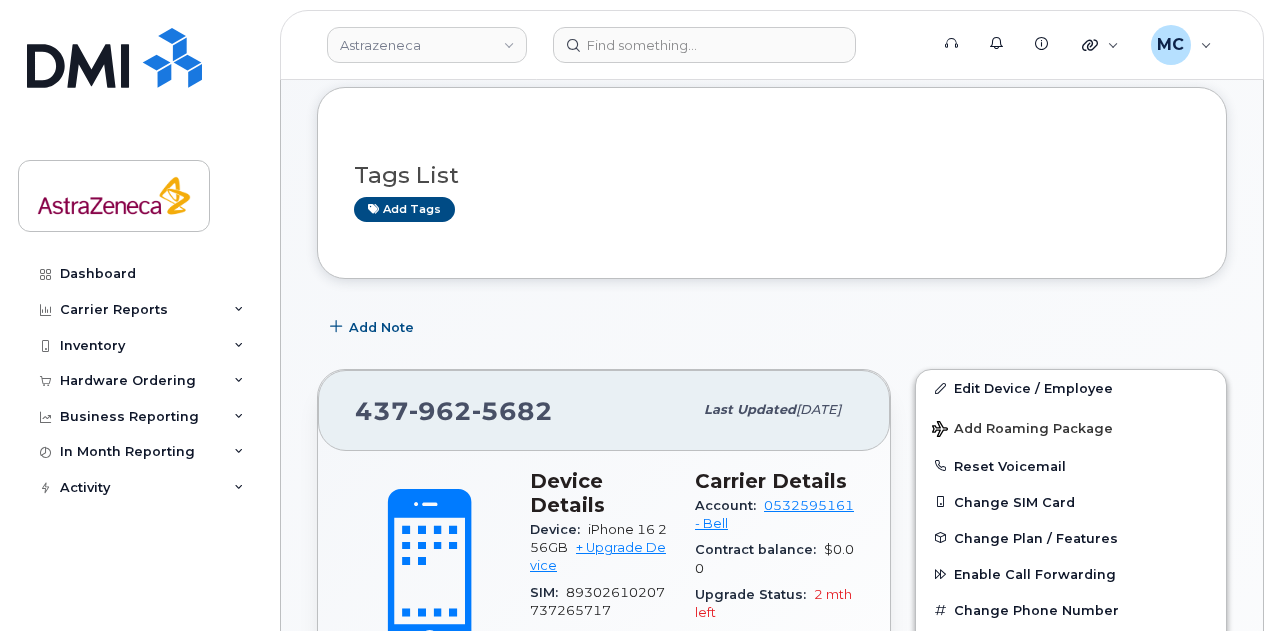 click on "Add Note" at bounding box center [772, 327] 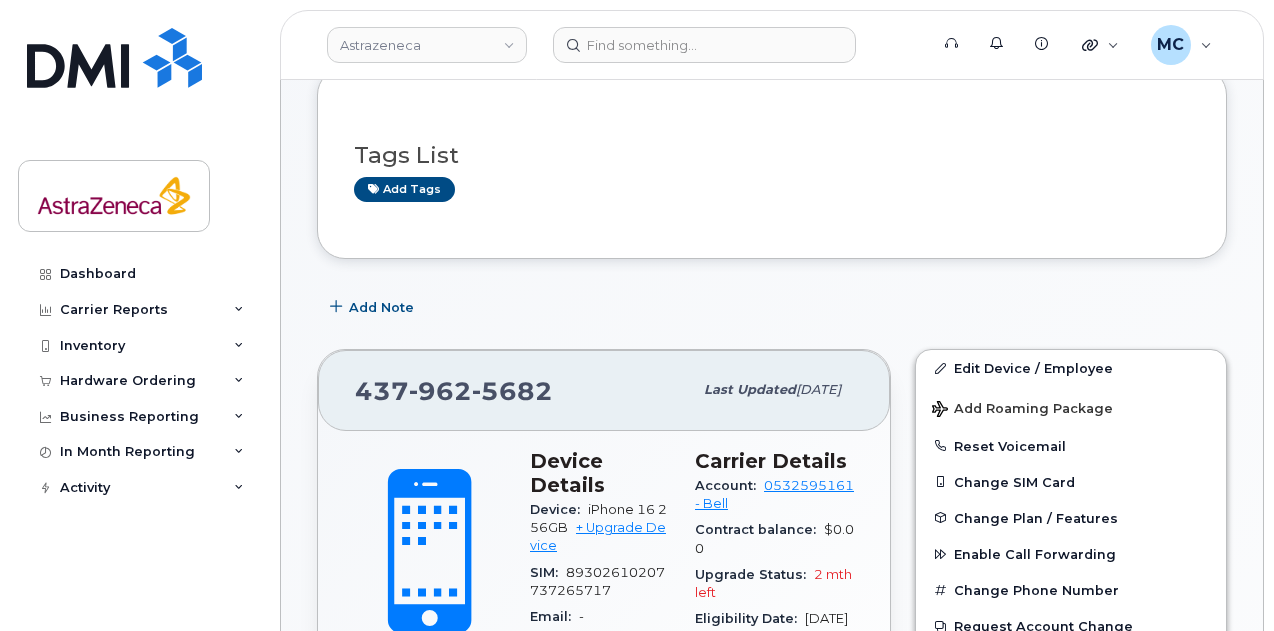 scroll, scrollTop: 0, scrollLeft: 0, axis: both 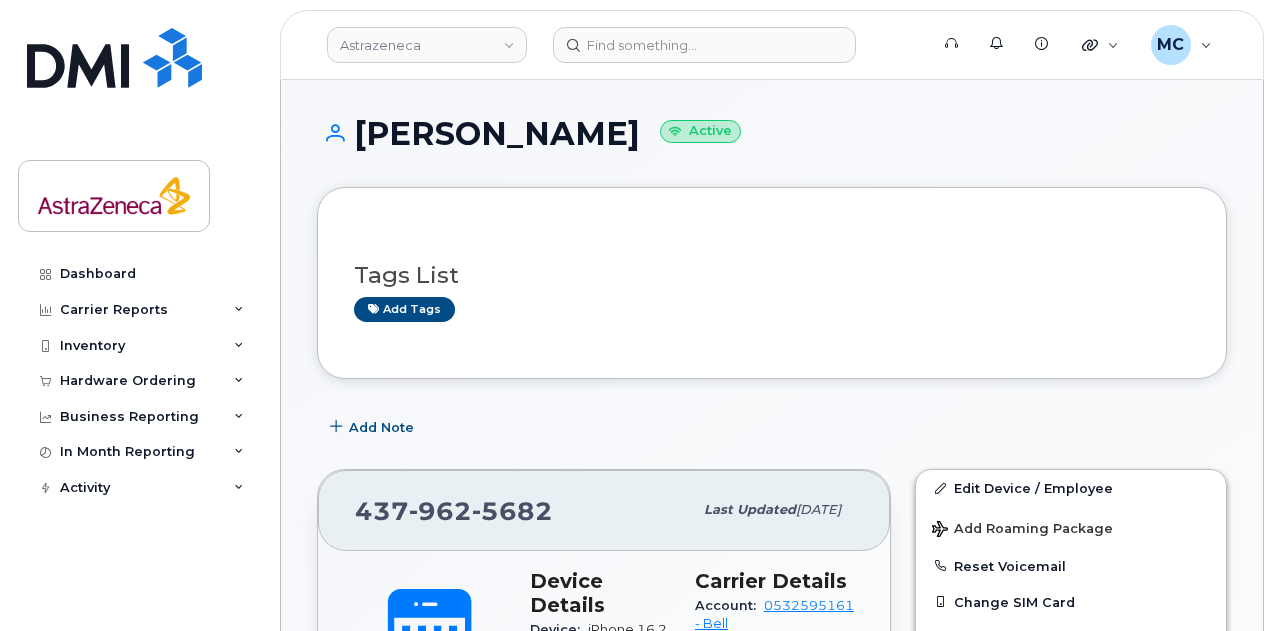 click on "Caroline Tran
Active" at bounding box center (772, 133) 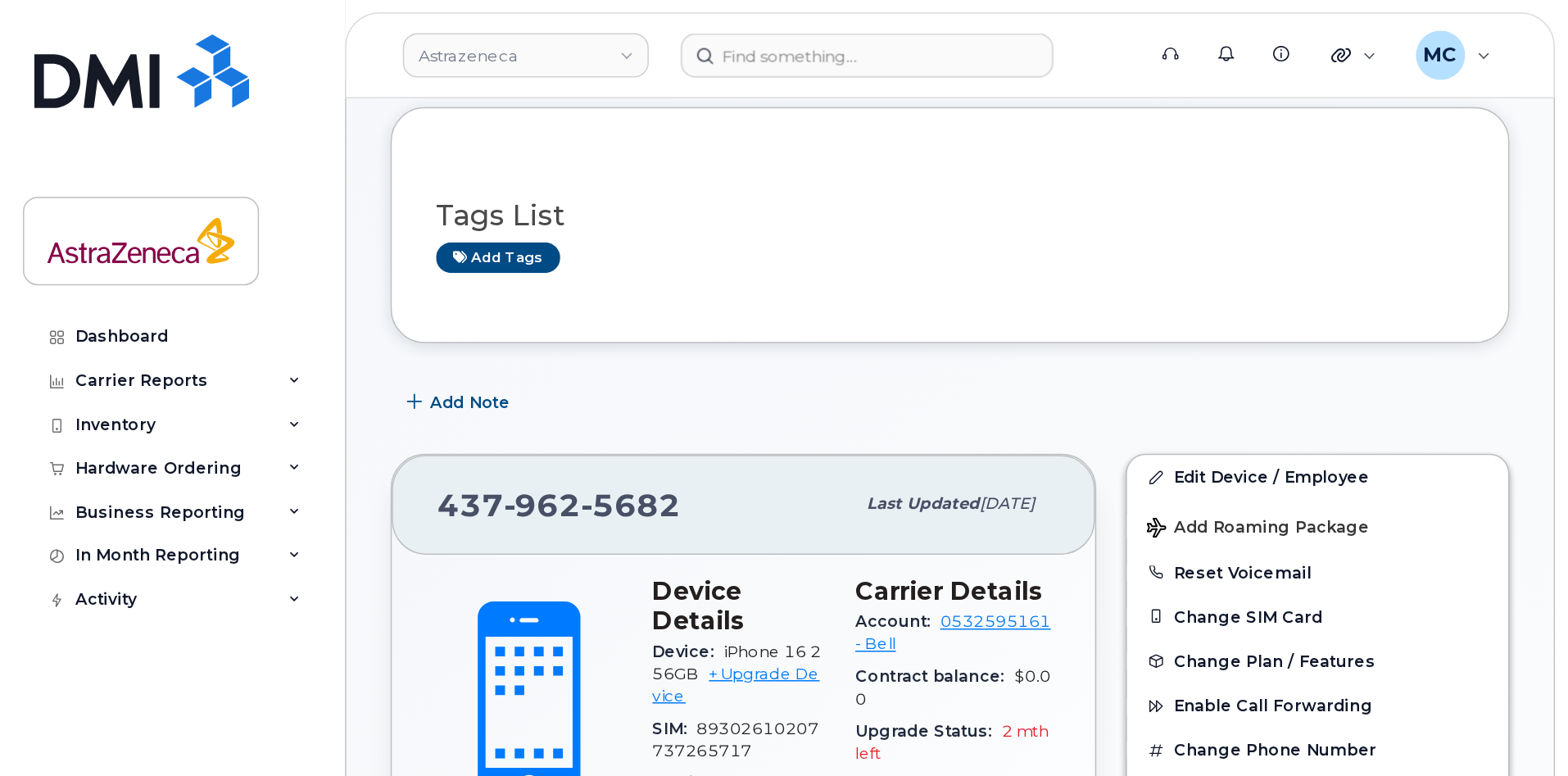 scroll, scrollTop: 0, scrollLeft: 0, axis: both 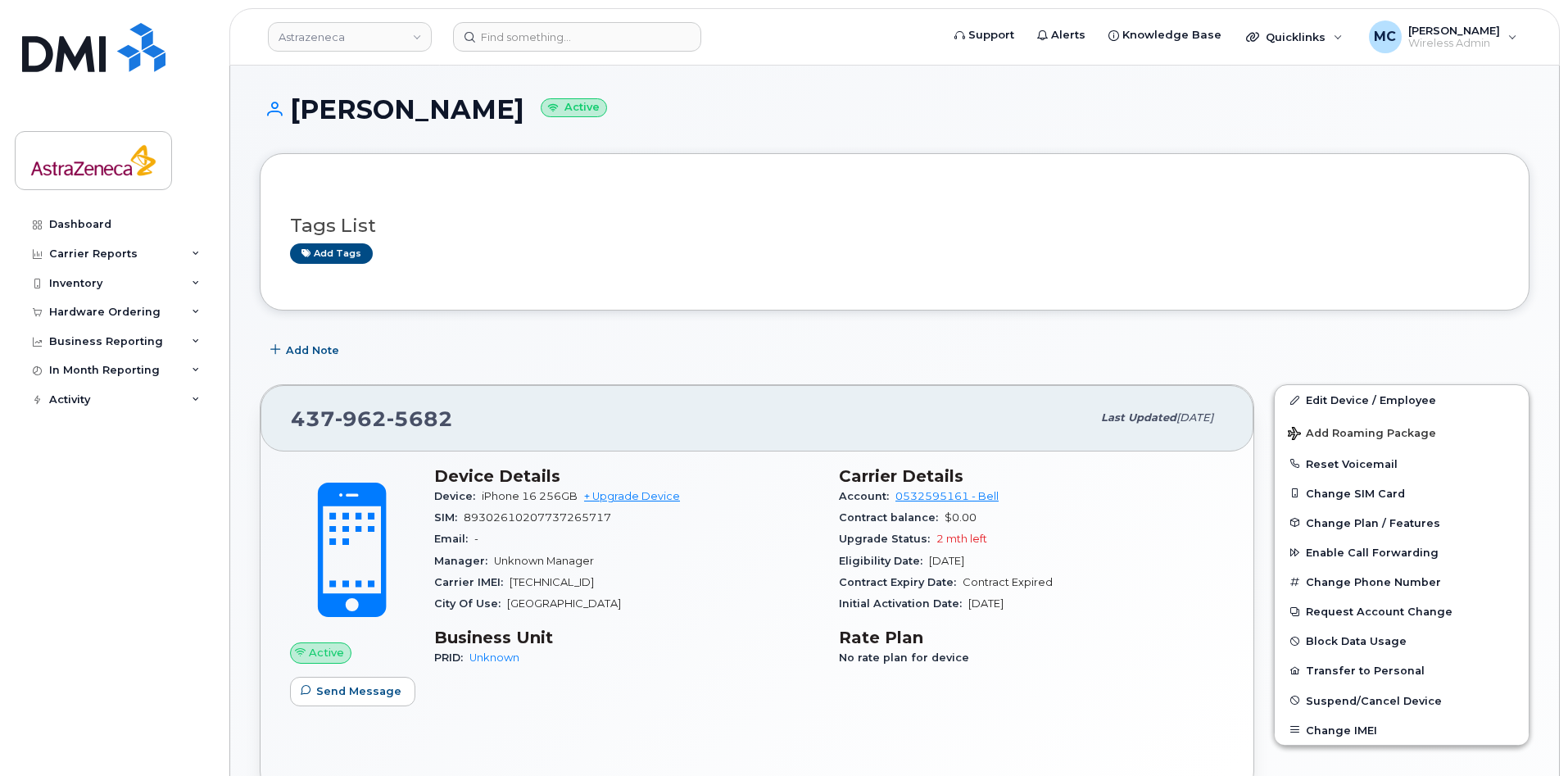 drag, startPoint x: 618, startPoint y: 16, endPoint x: 1122, endPoint y: 576, distance: 753.40295 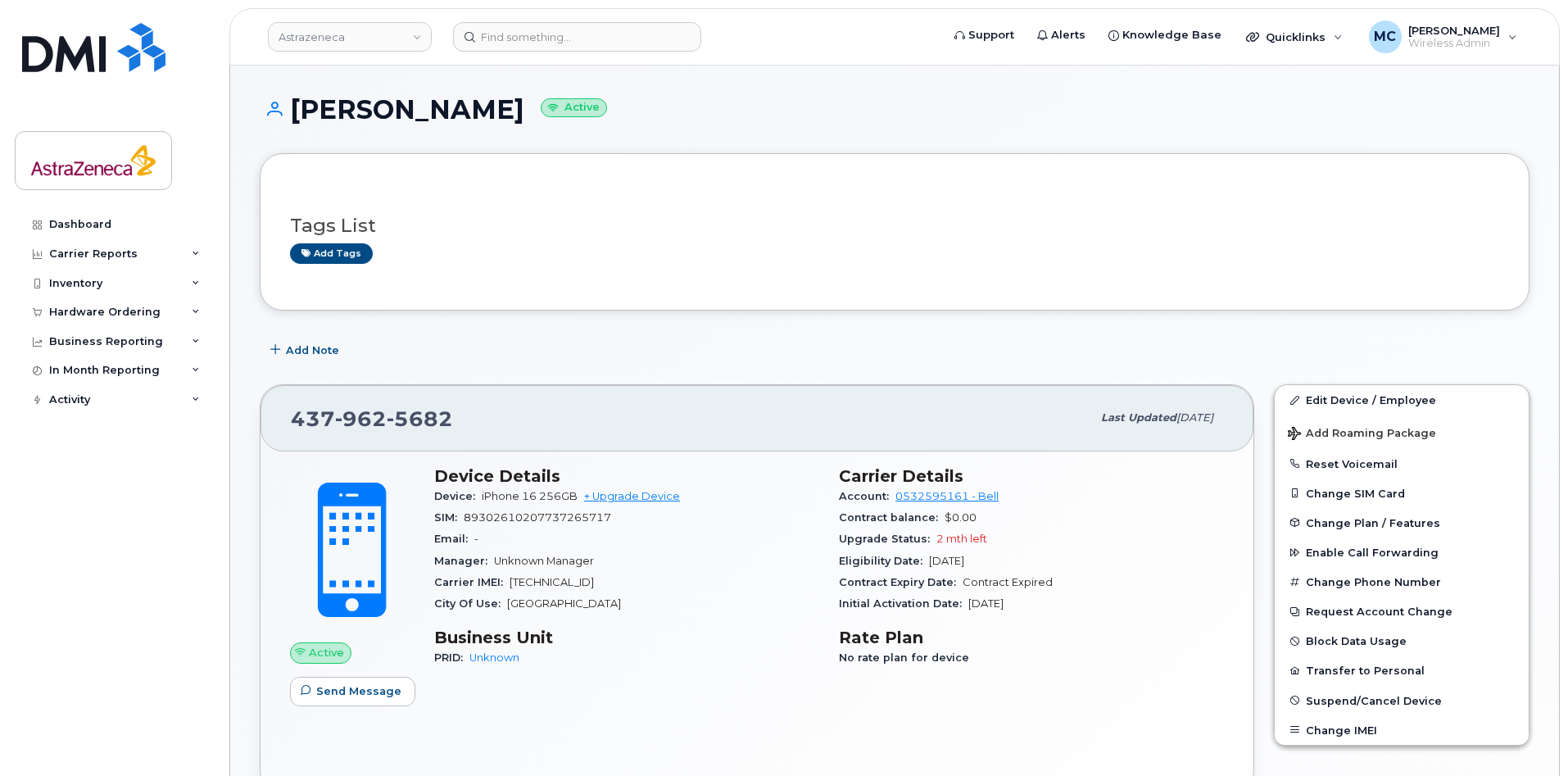 drag, startPoint x: 291, startPoint y: 111, endPoint x: 467, endPoint y: 111, distance: 176 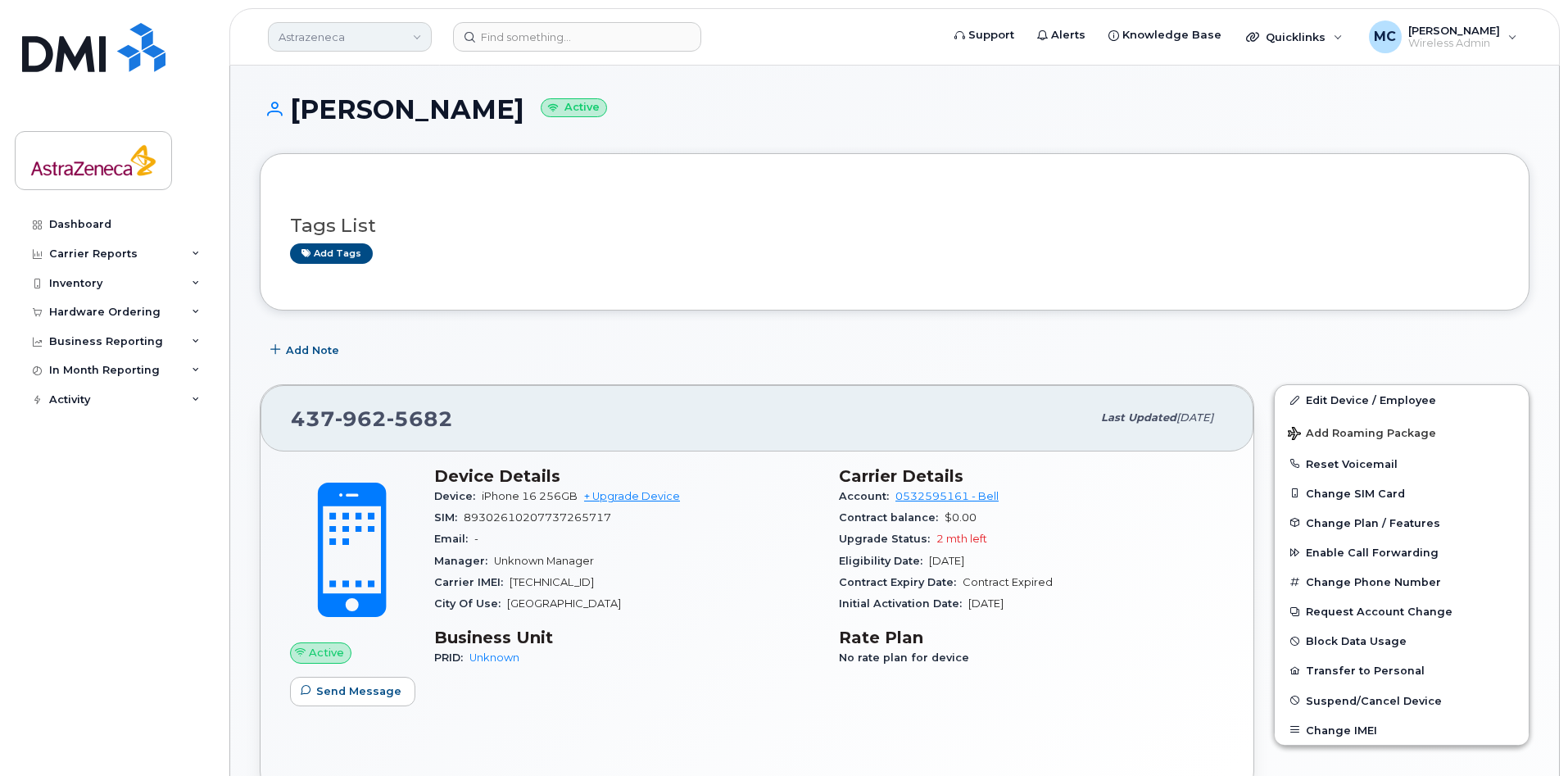 click on "Astrazeneca" at bounding box center [350, 37] 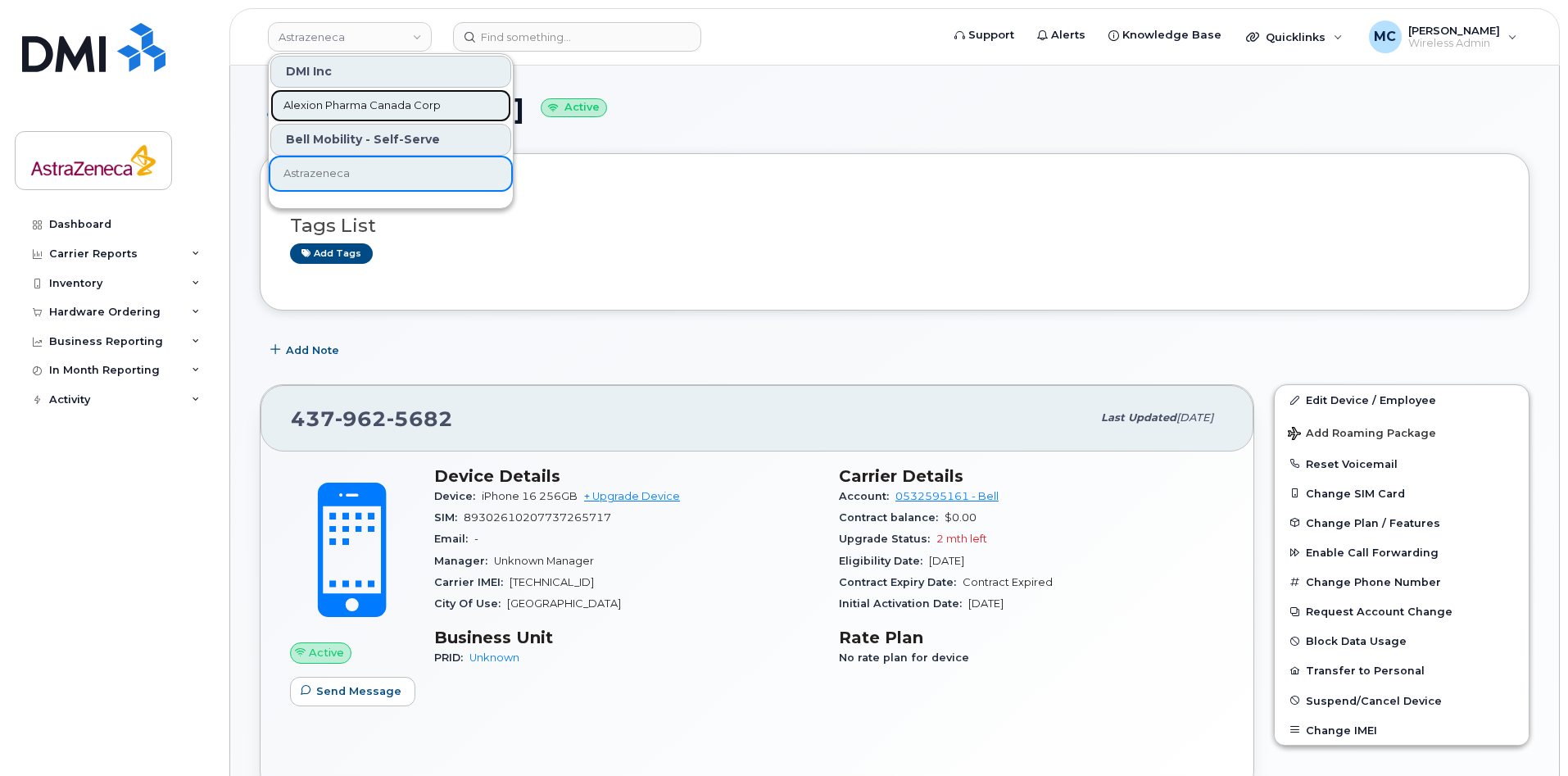 click on "Alexion Pharma Canada Corp" at bounding box center (362, 106) 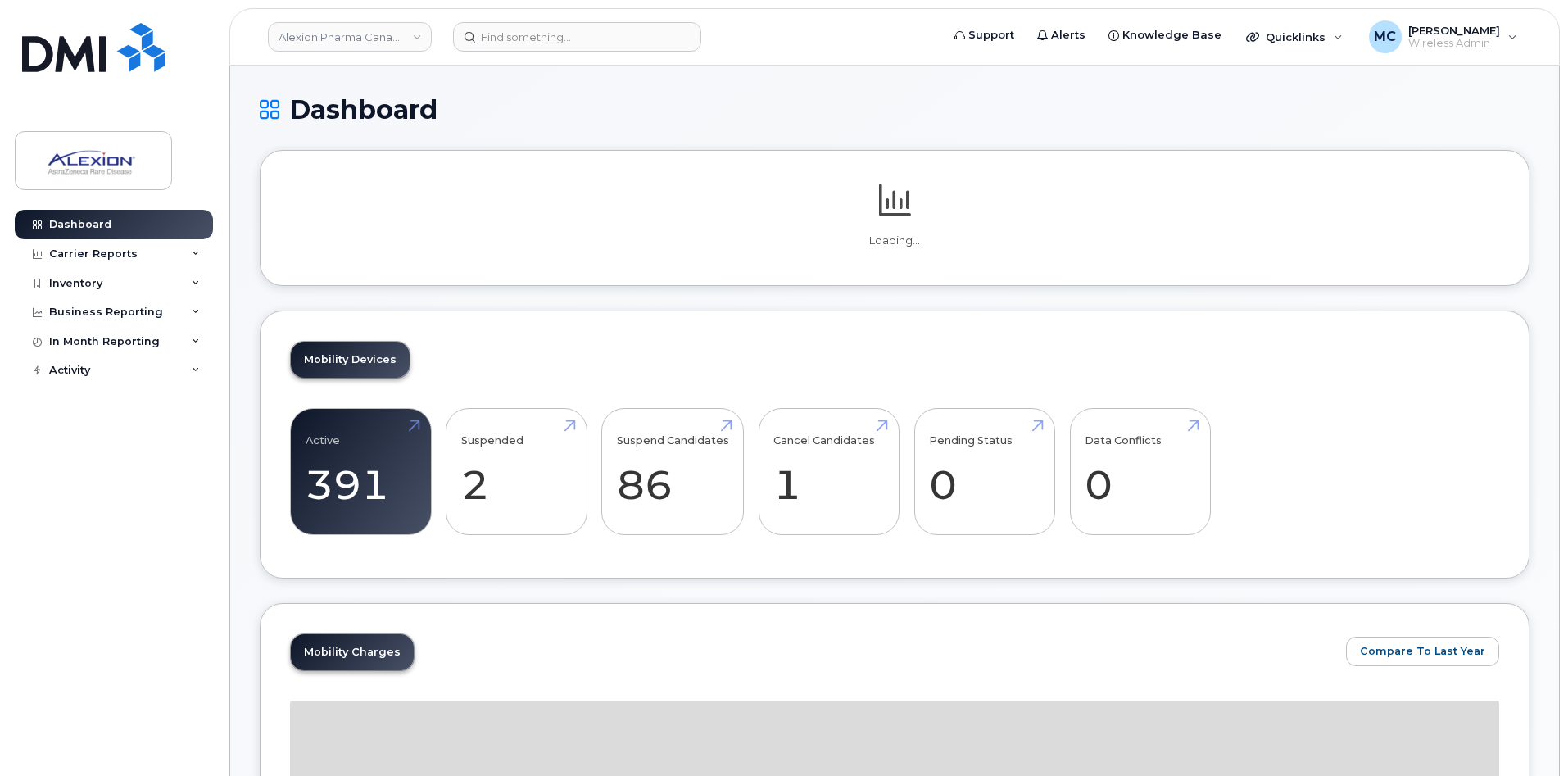 scroll, scrollTop: 0, scrollLeft: 0, axis: both 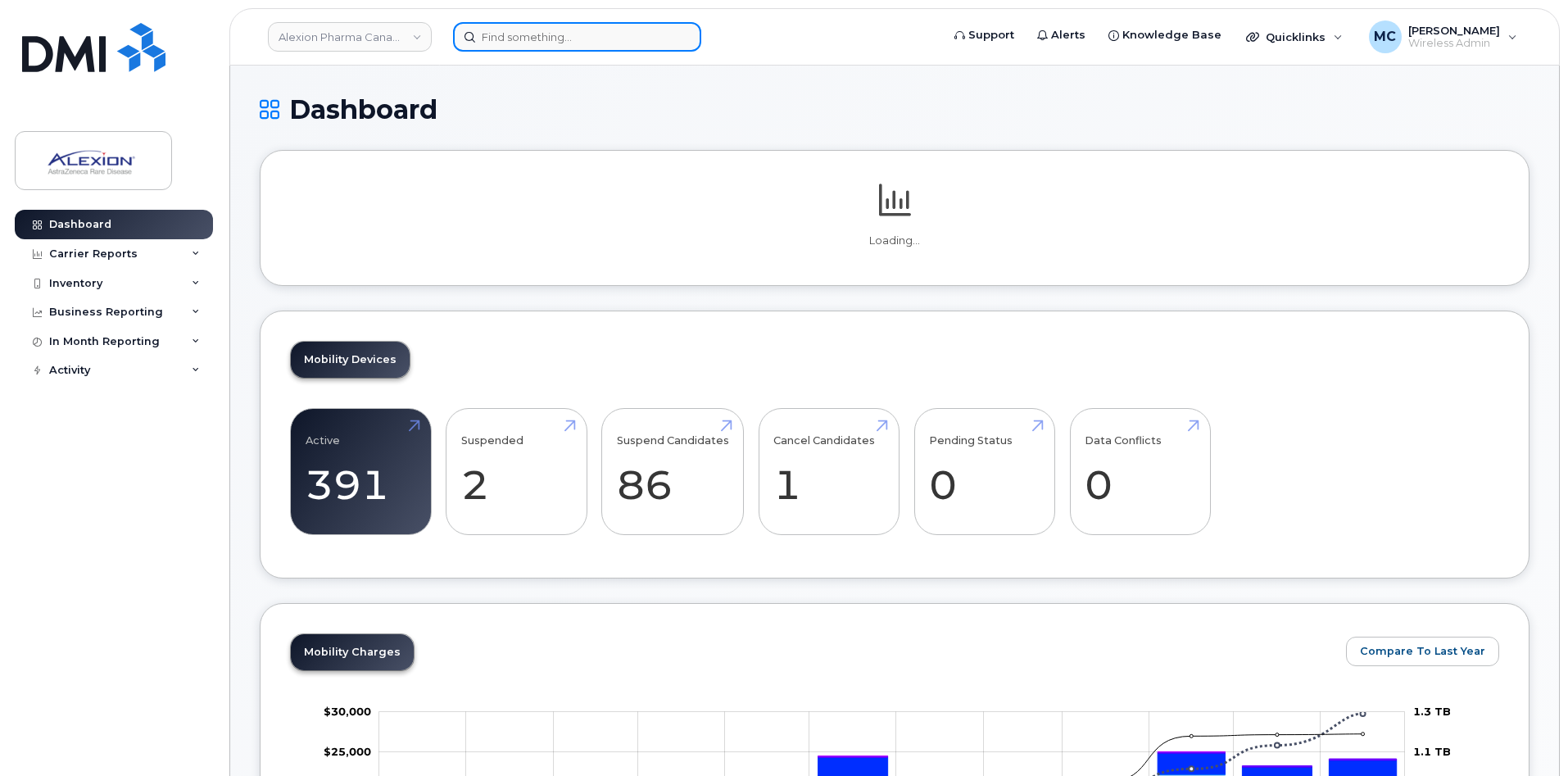 click 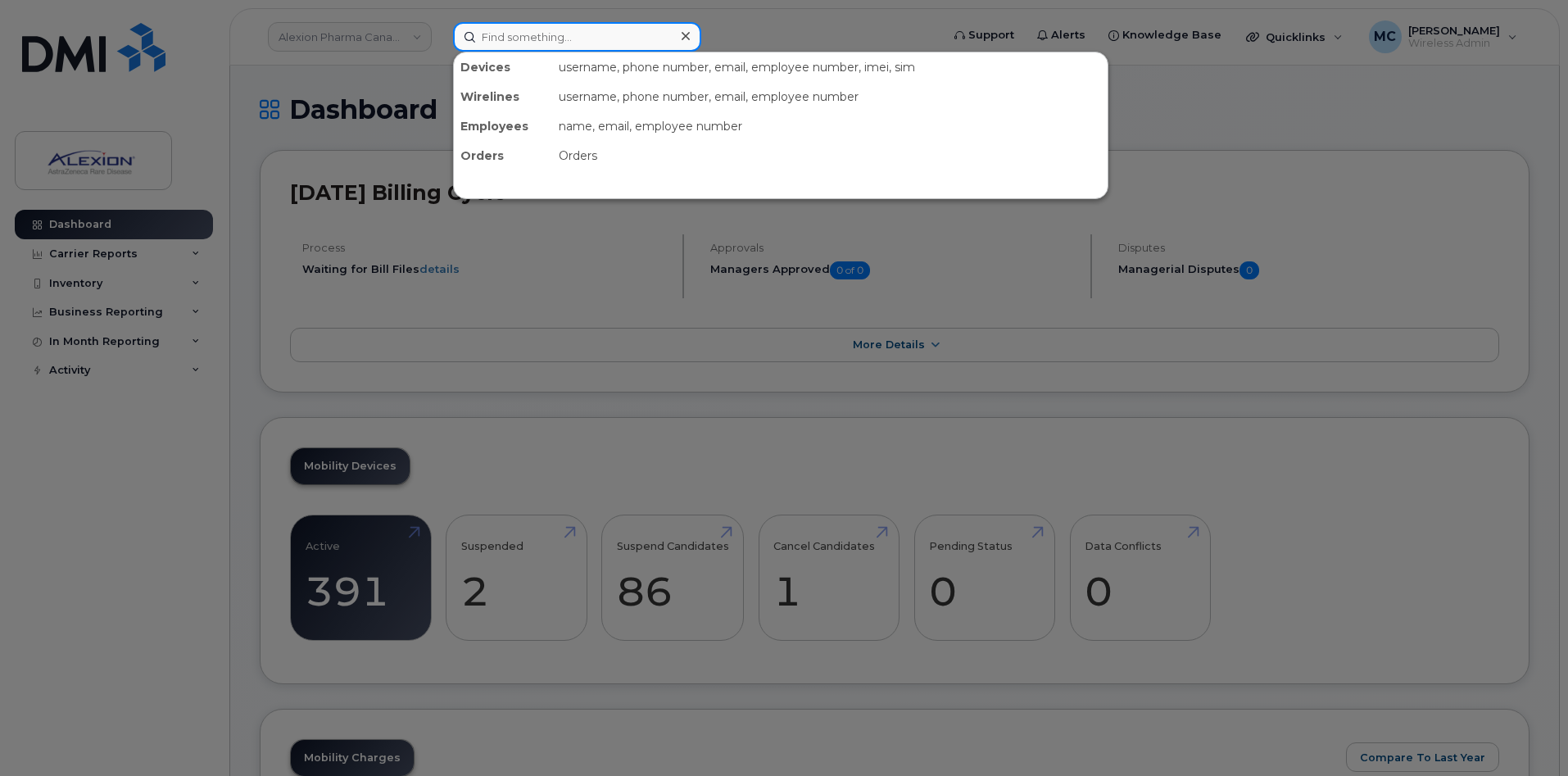 paste on "[PERSON_NAME]" 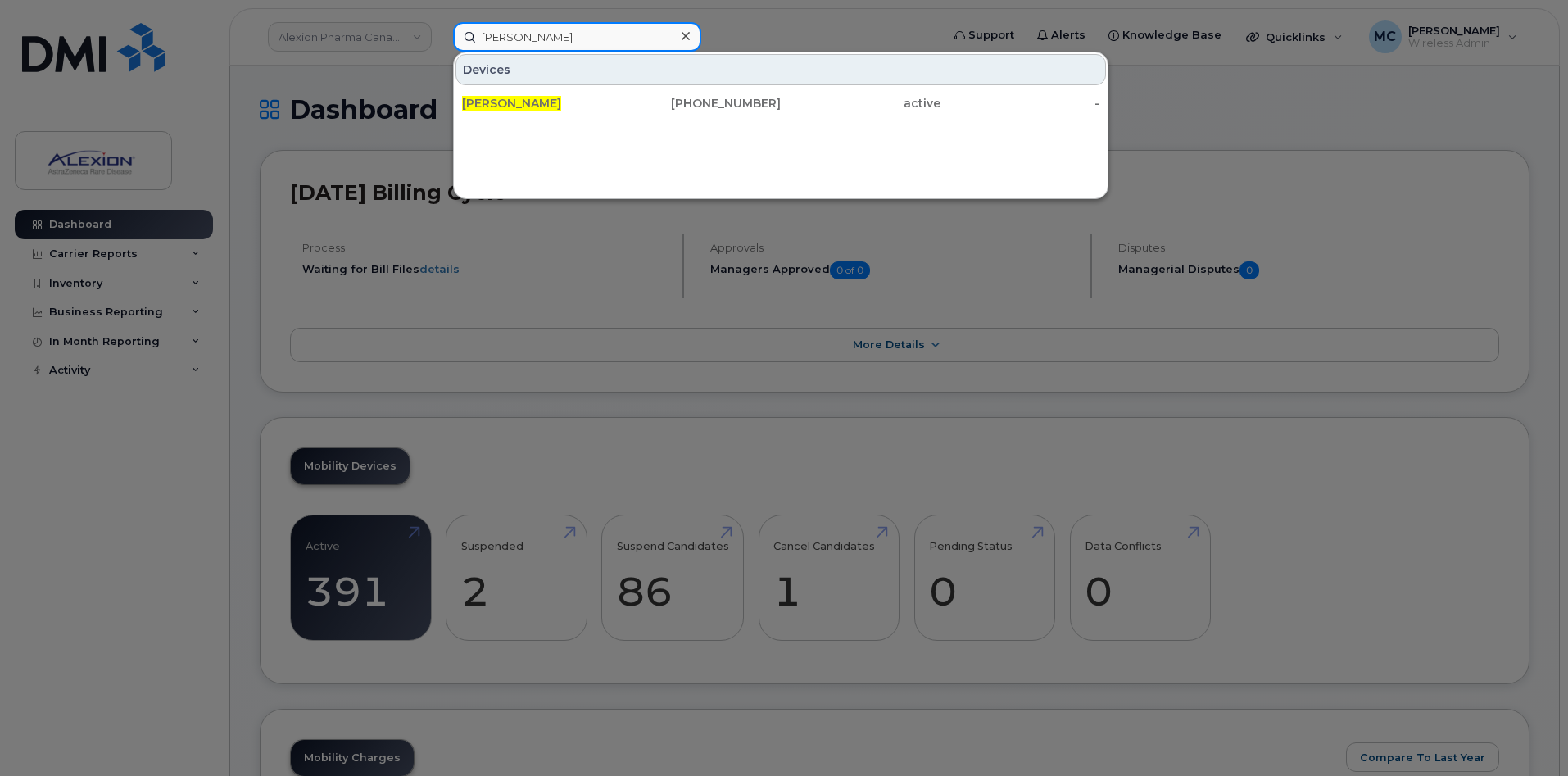 type on "[PERSON_NAME]" 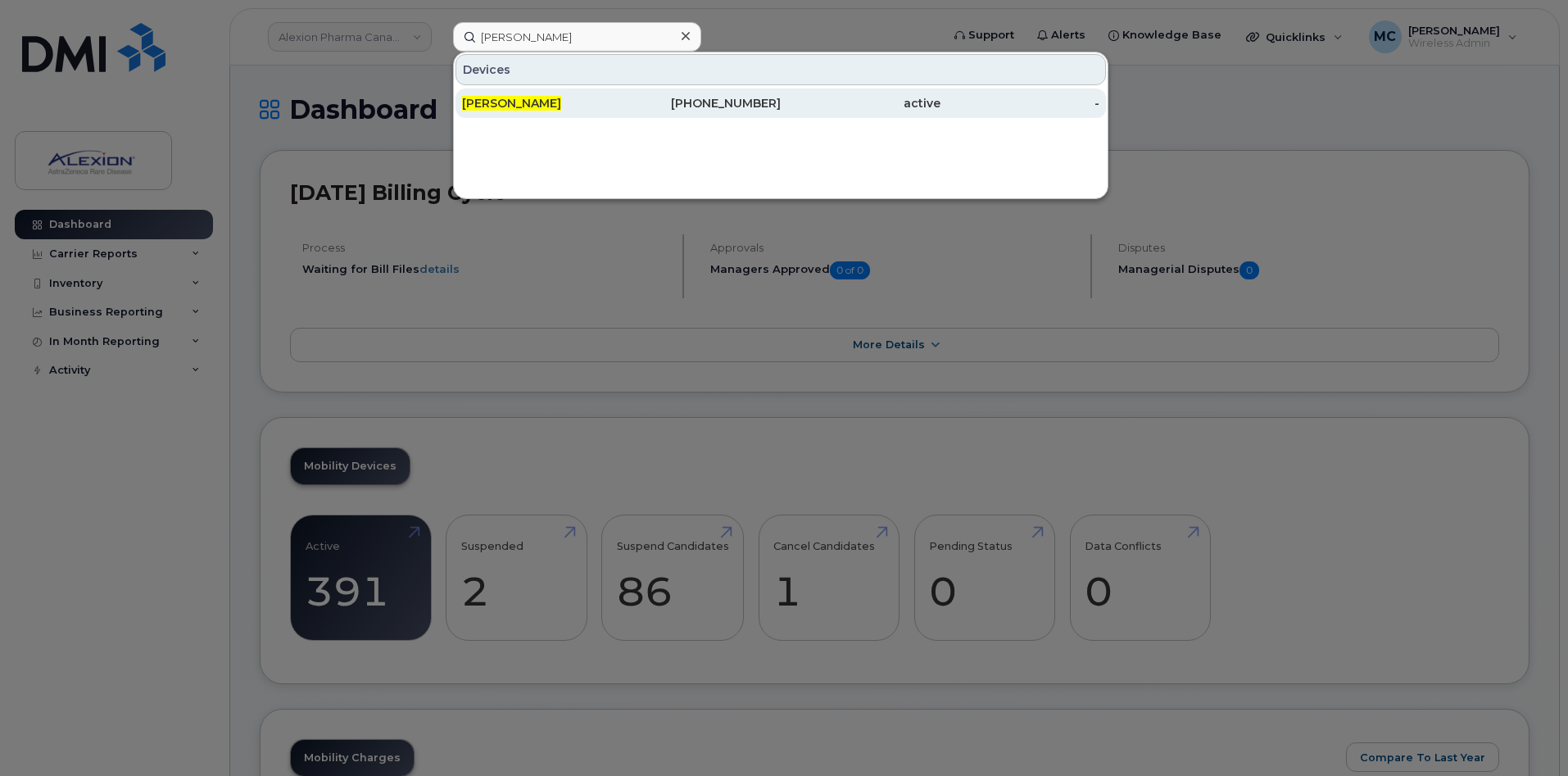 click on "[PERSON_NAME]" 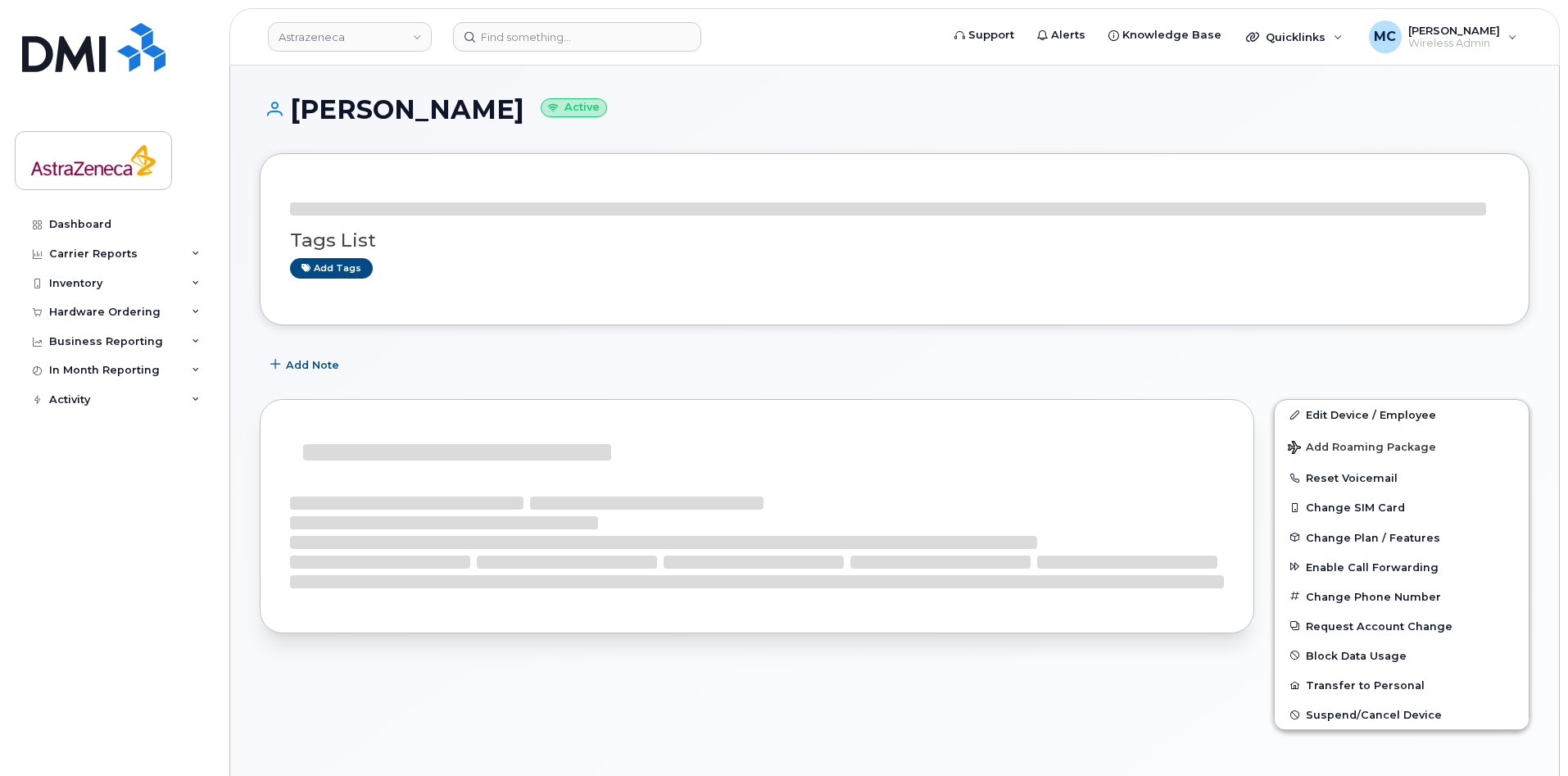 scroll, scrollTop: 0, scrollLeft: 0, axis: both 